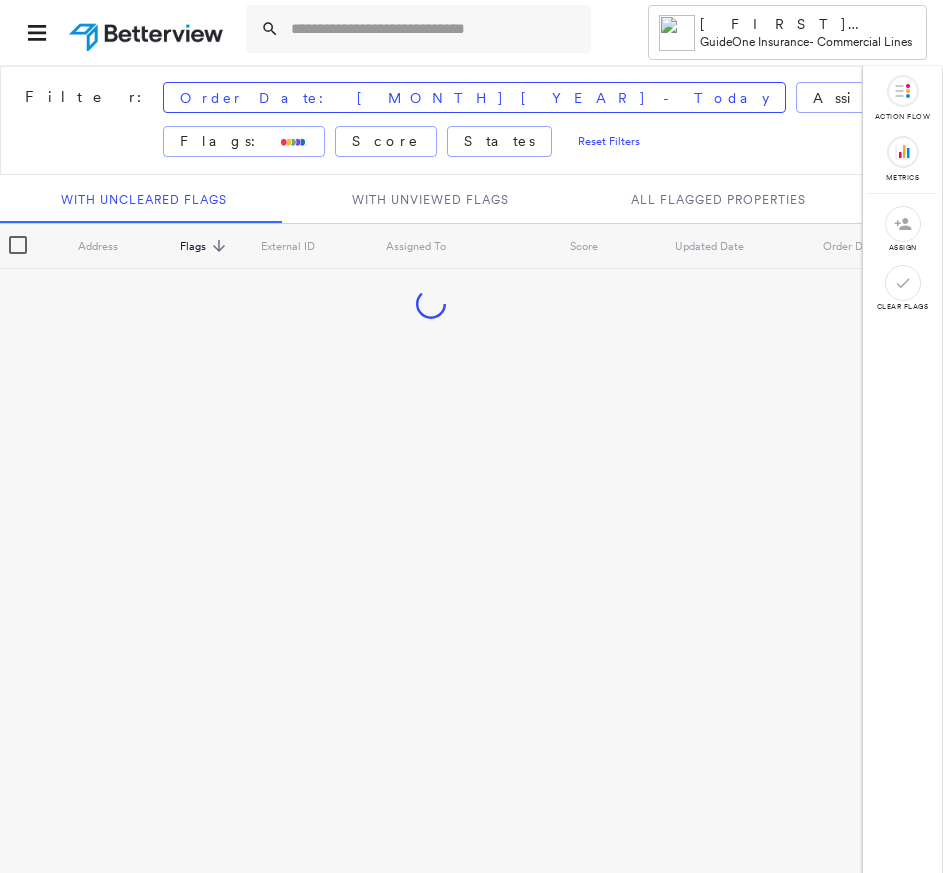 scroll, scrollTop: 0, scrollLeft: 0, axis: both 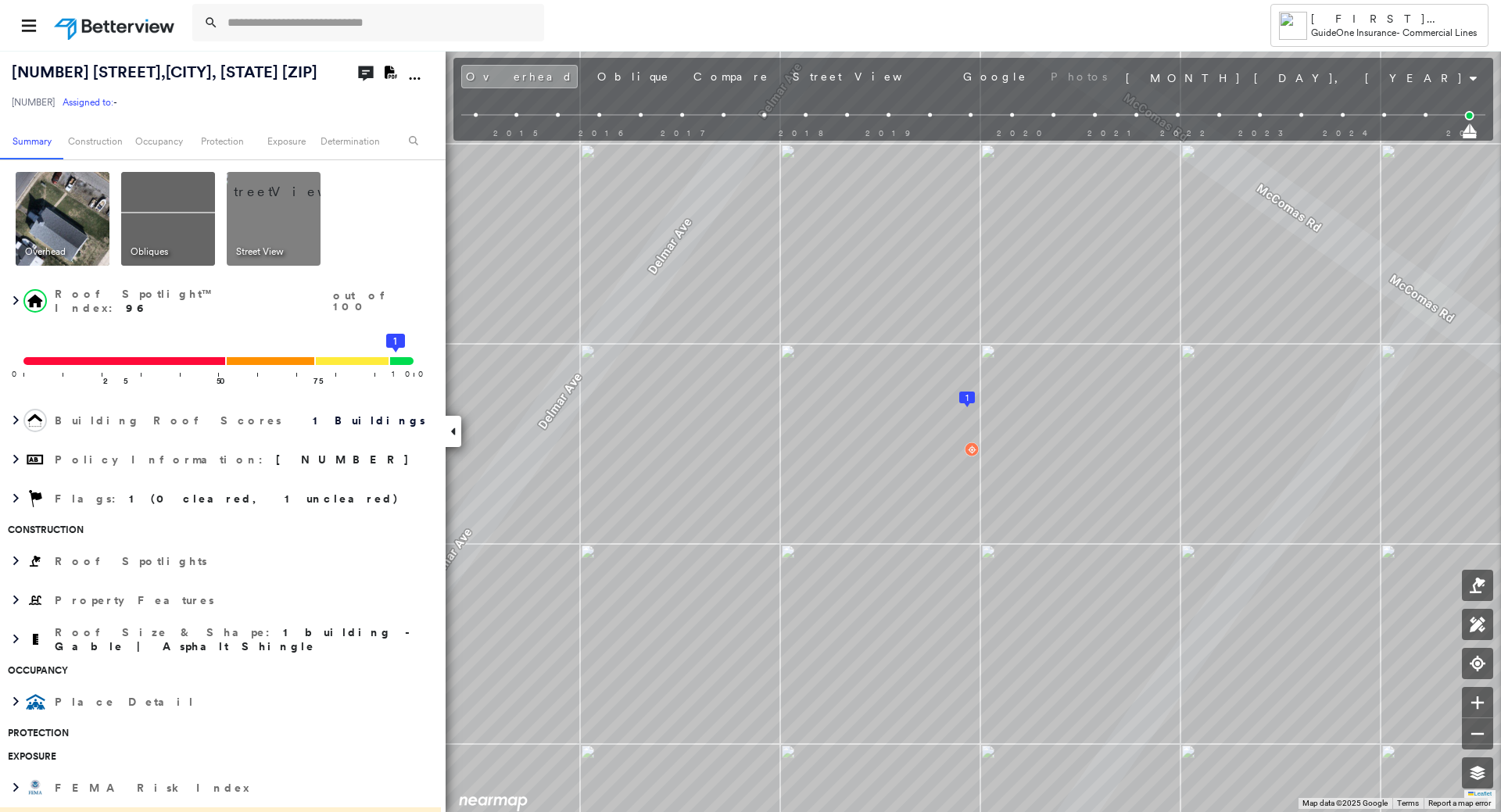 click at bounding box center [116, 25] 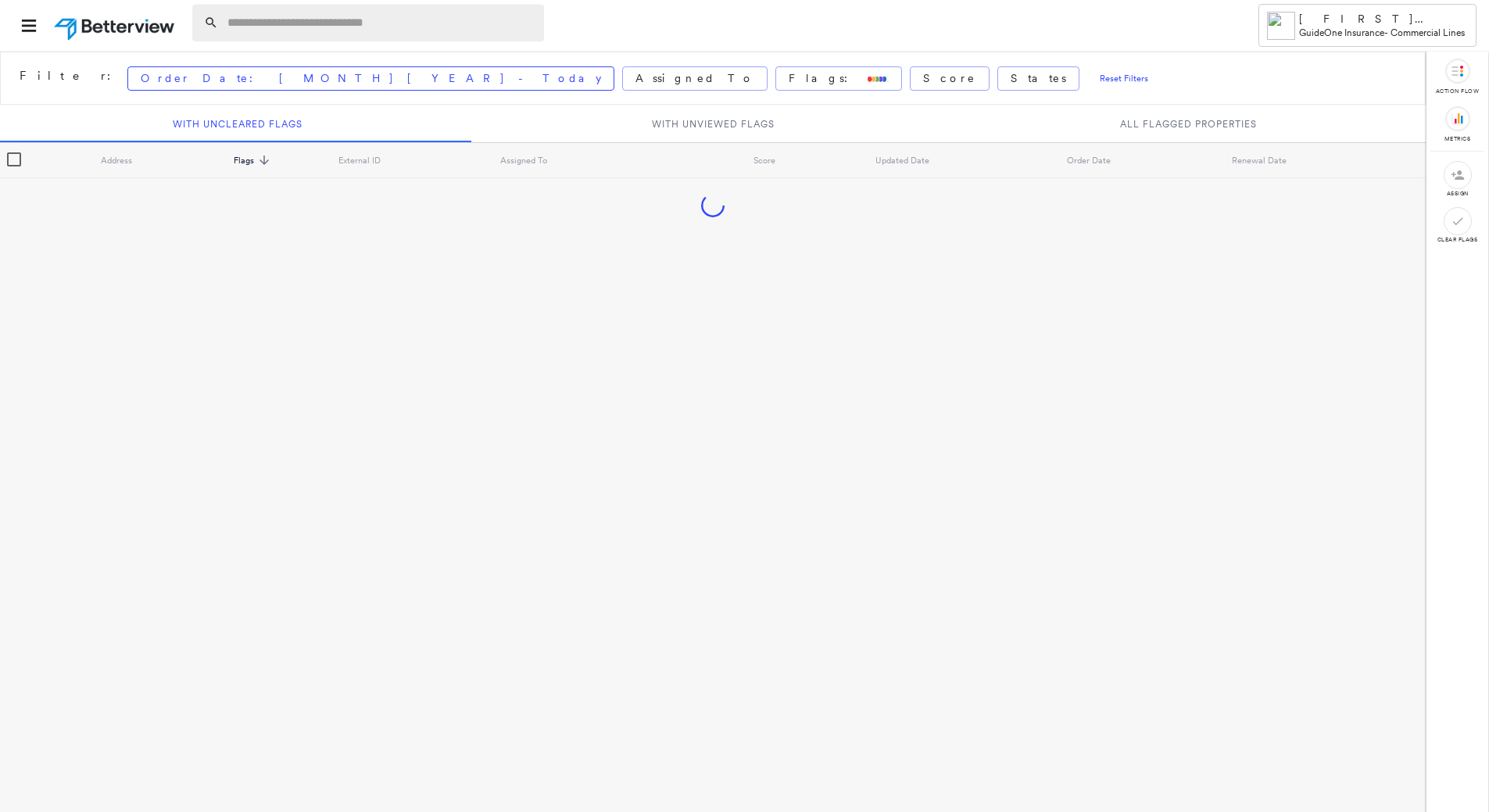 click at bounding box center (381, 23) 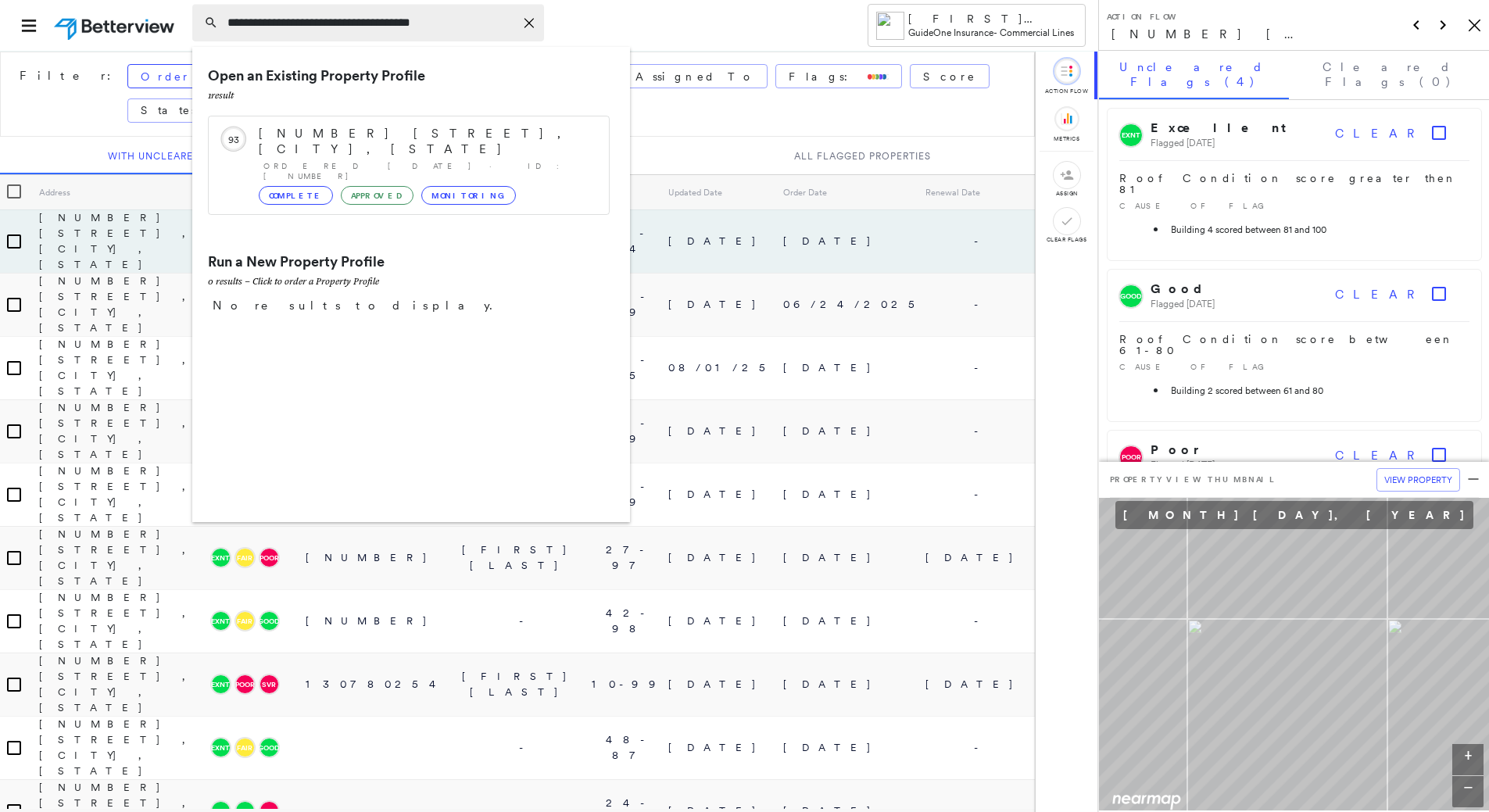 type on "**********" 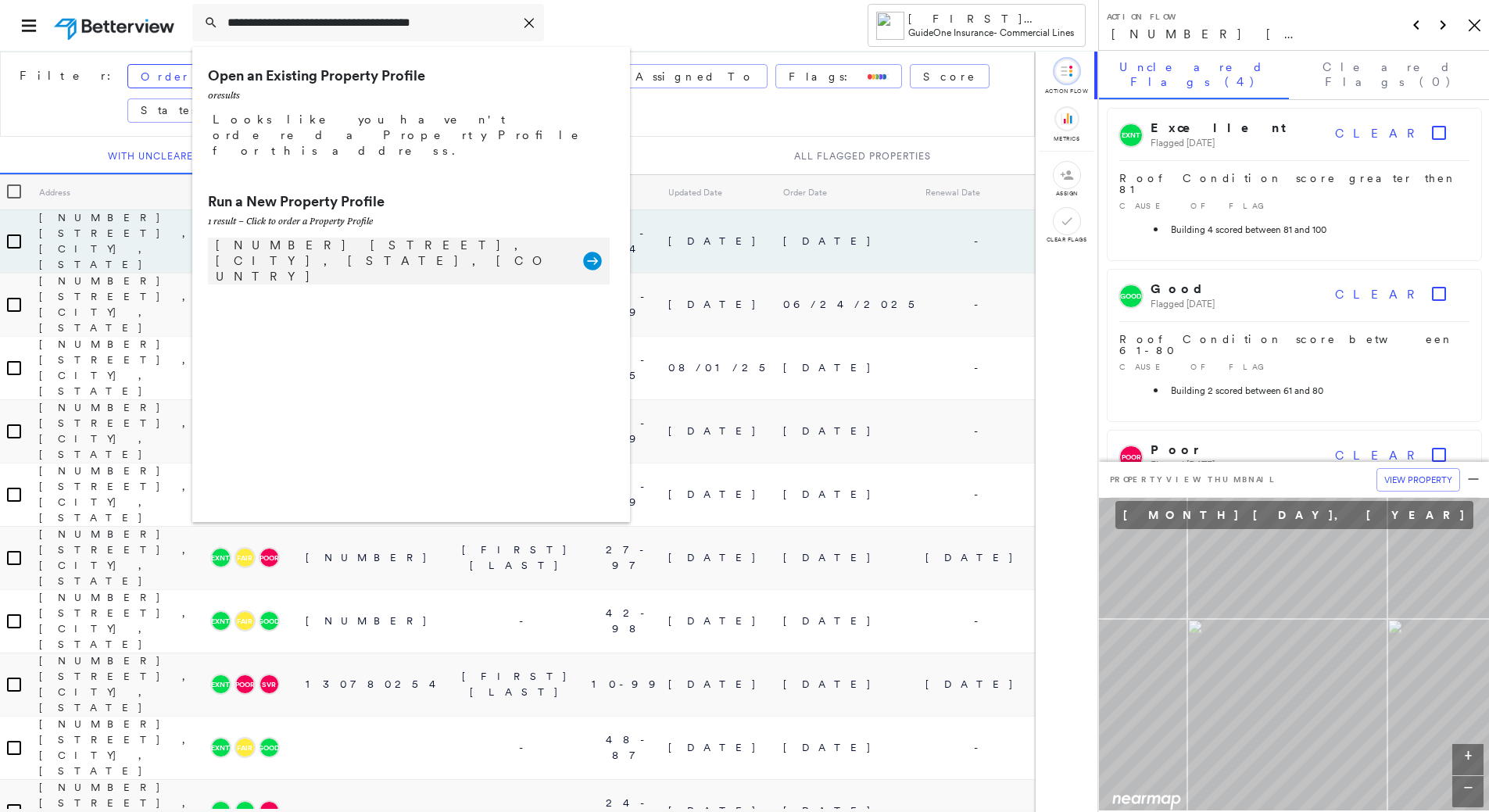 click 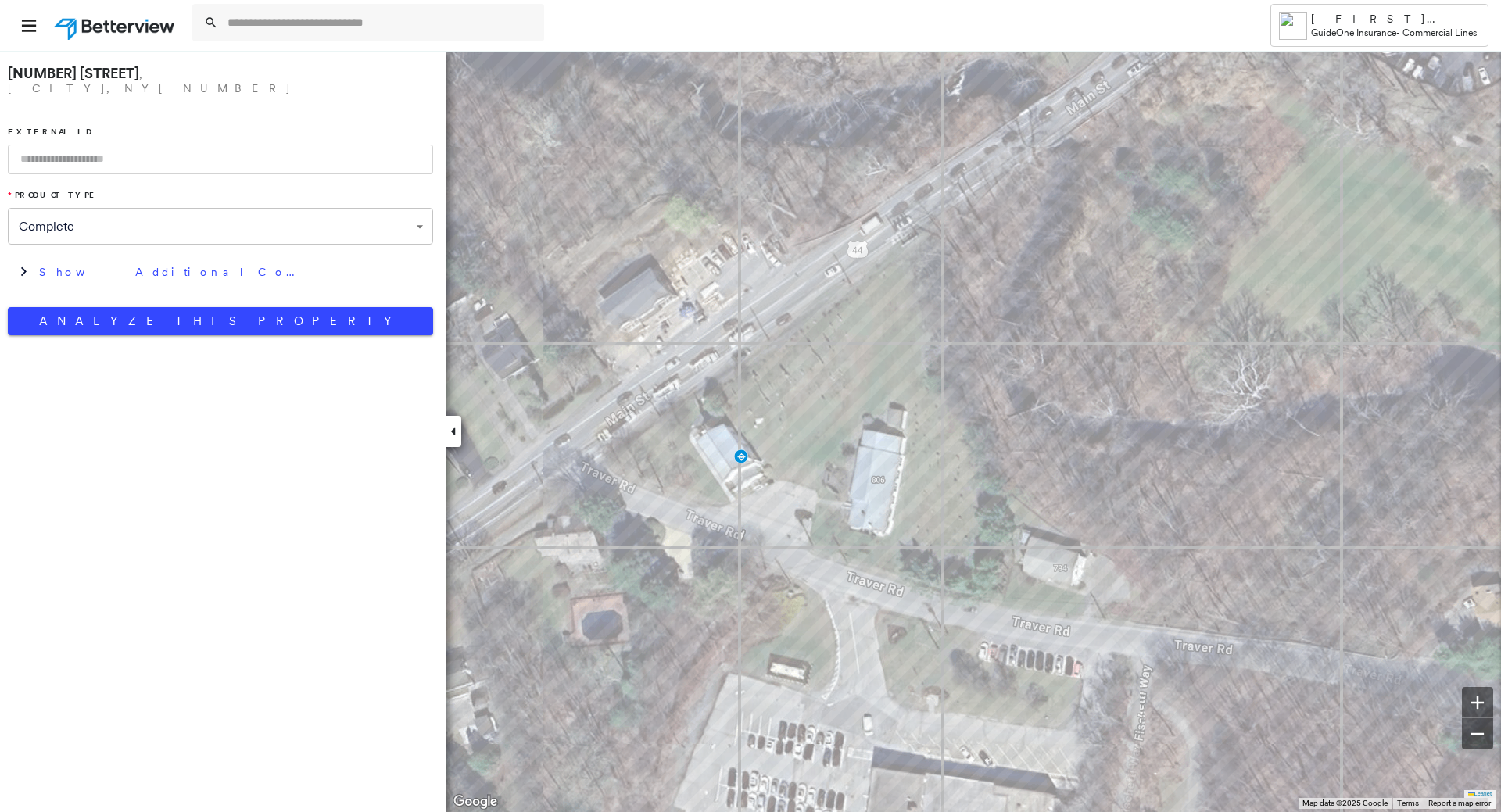 click at bounding box center [220, 159] 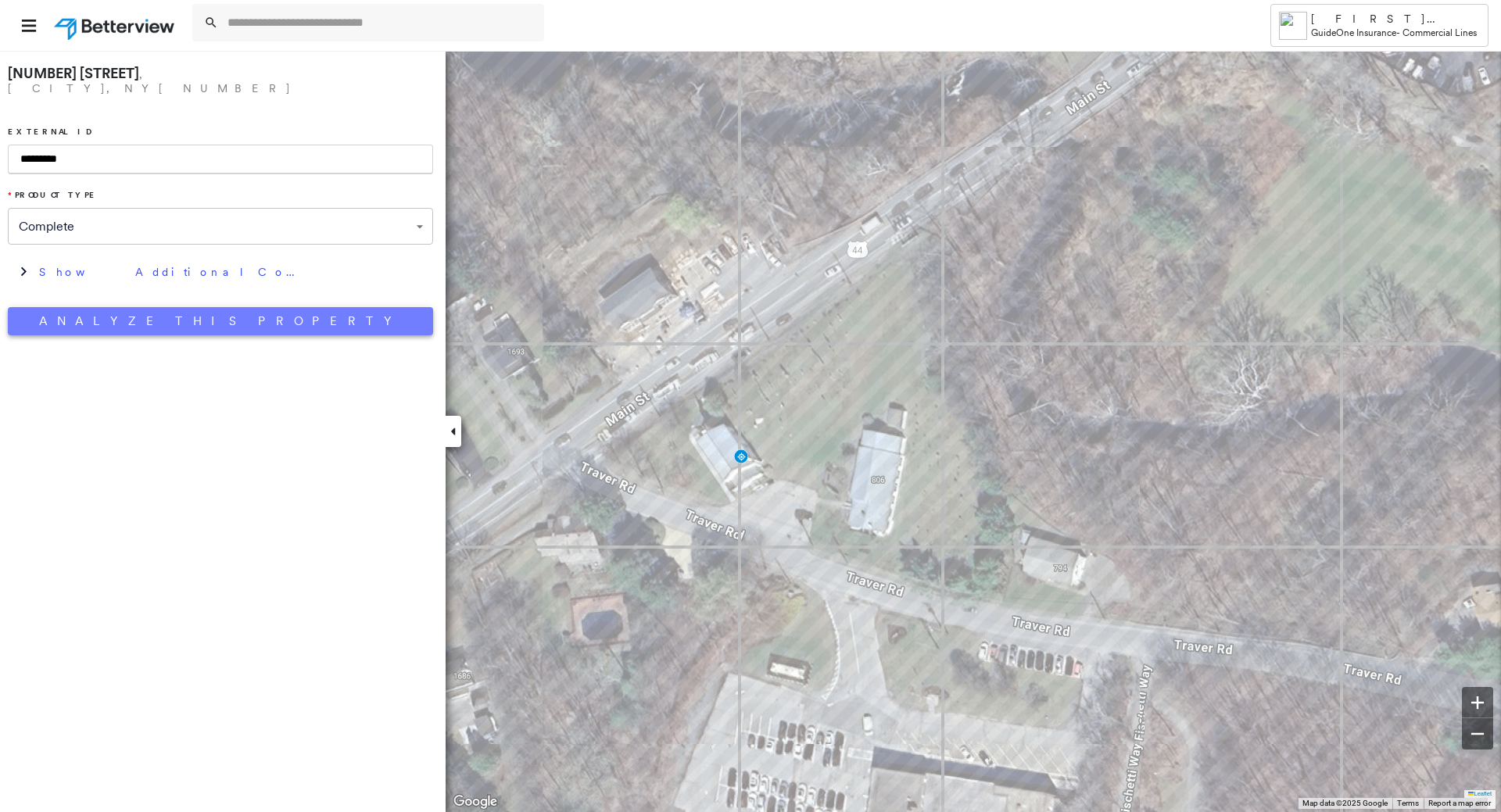 type on "*********" 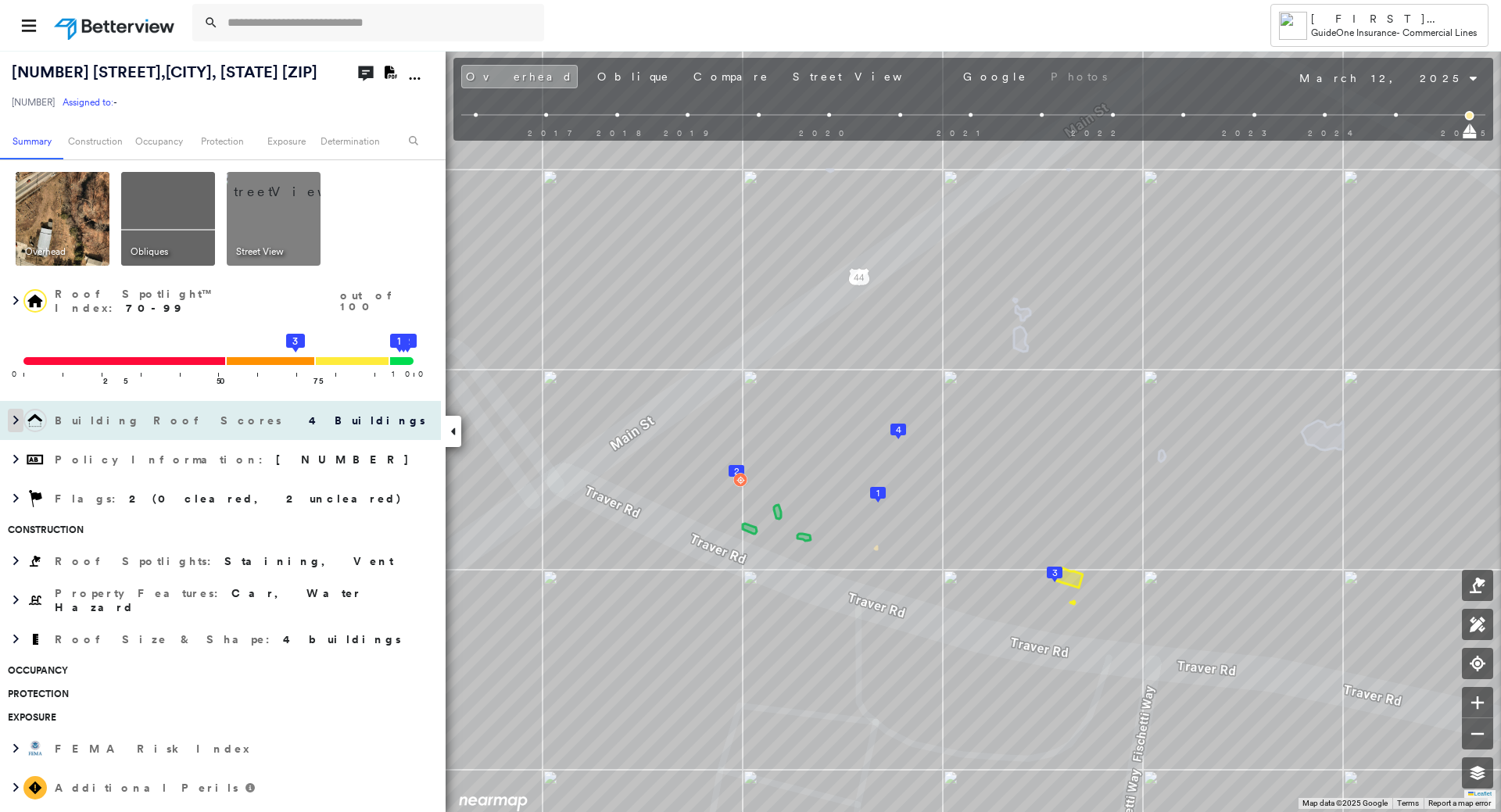 click 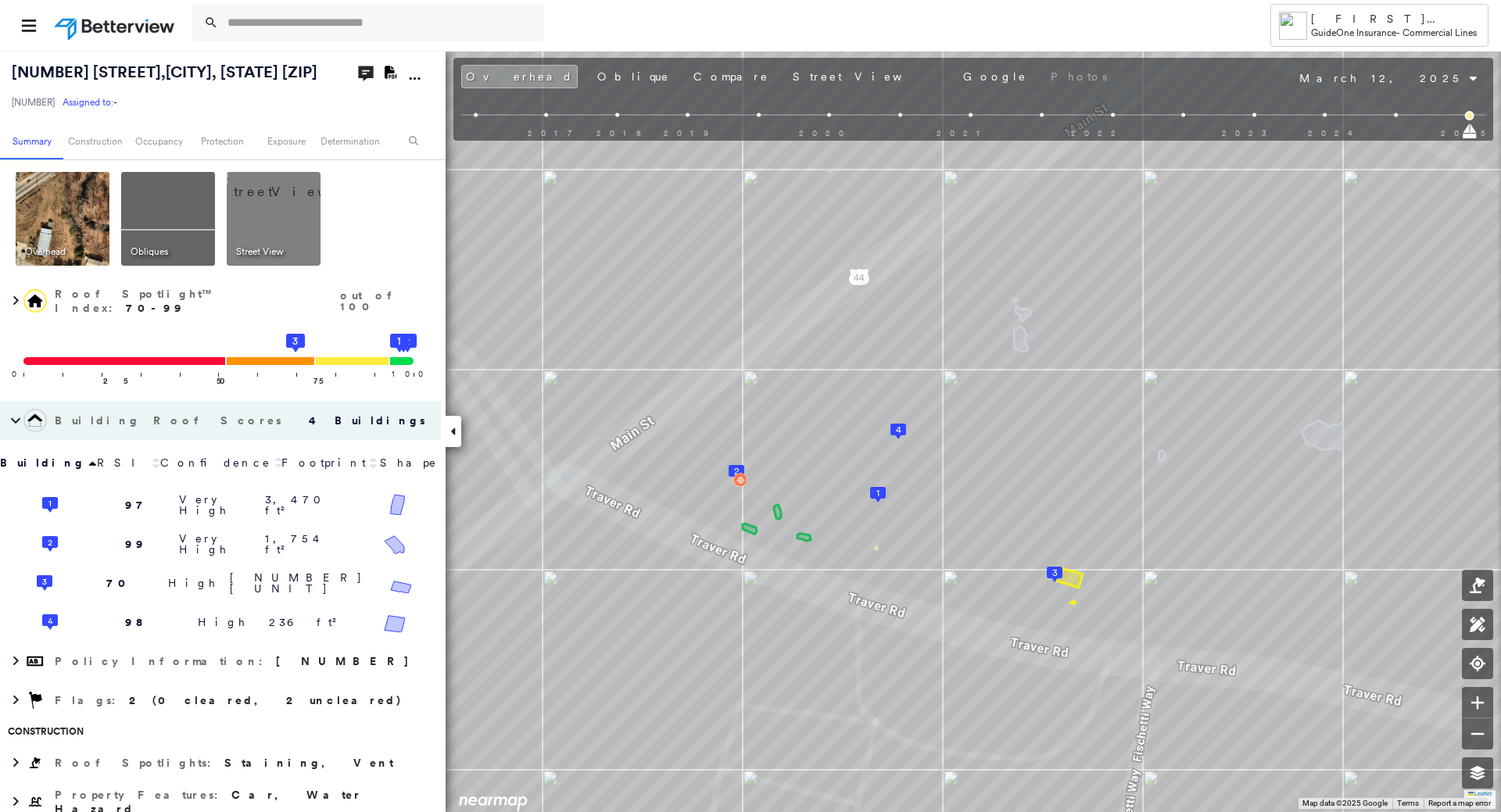 drag, startPoint x: 382, startPoint y: 189, endPoint x: 338, endPoint y: 120, distance: 81.8352 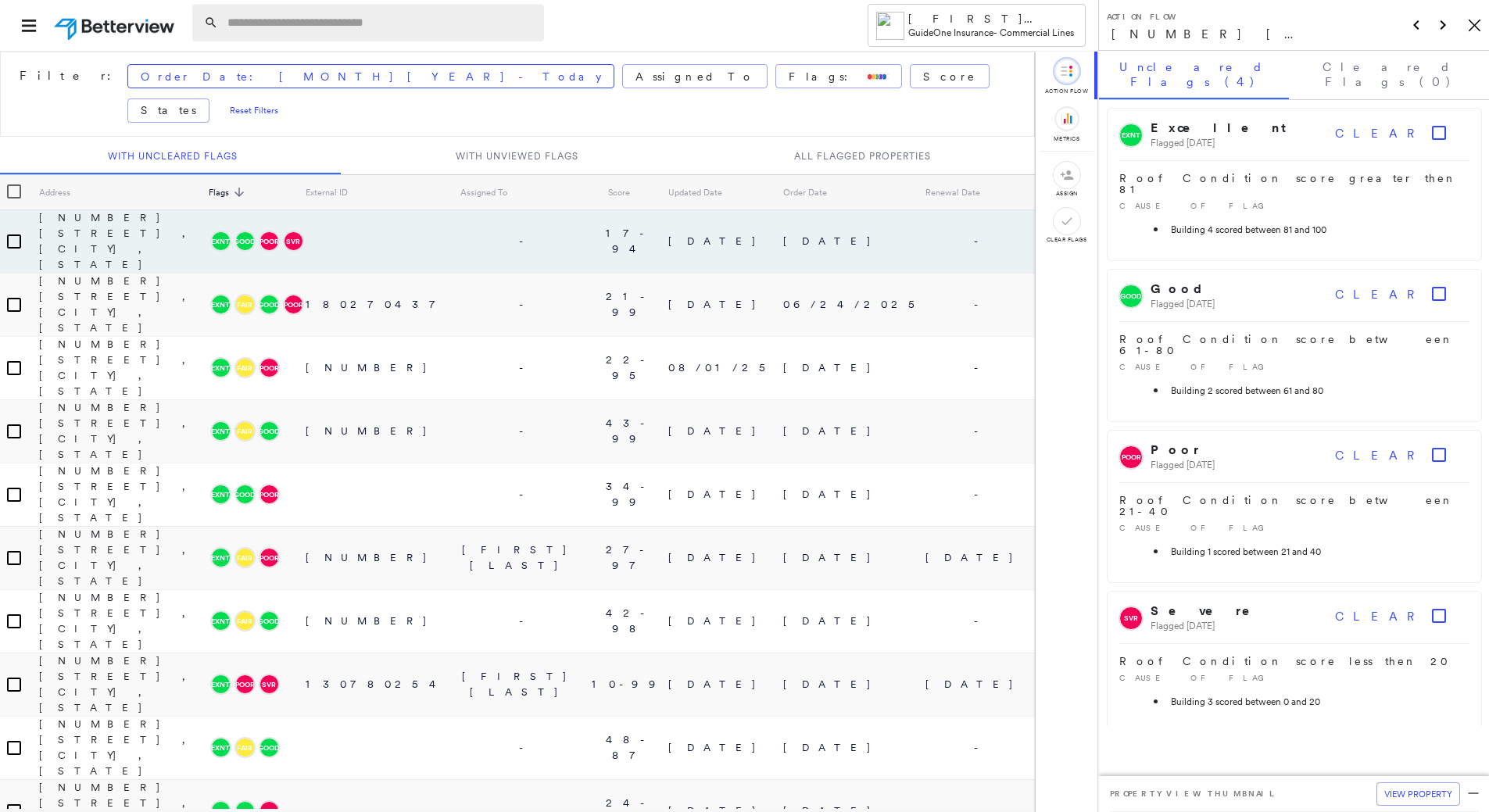 click at bounding box center (381, 23) 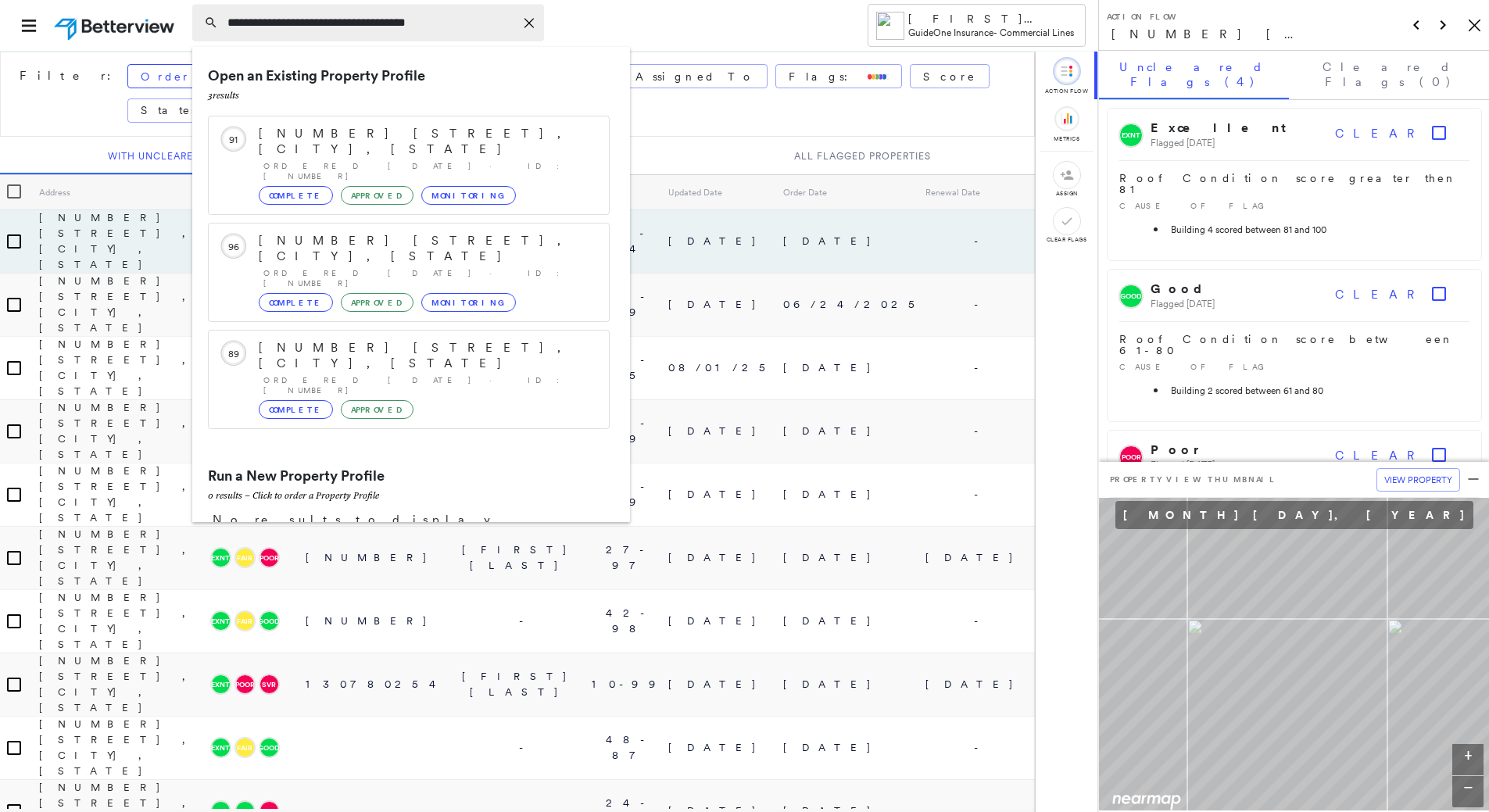 type on "**********" 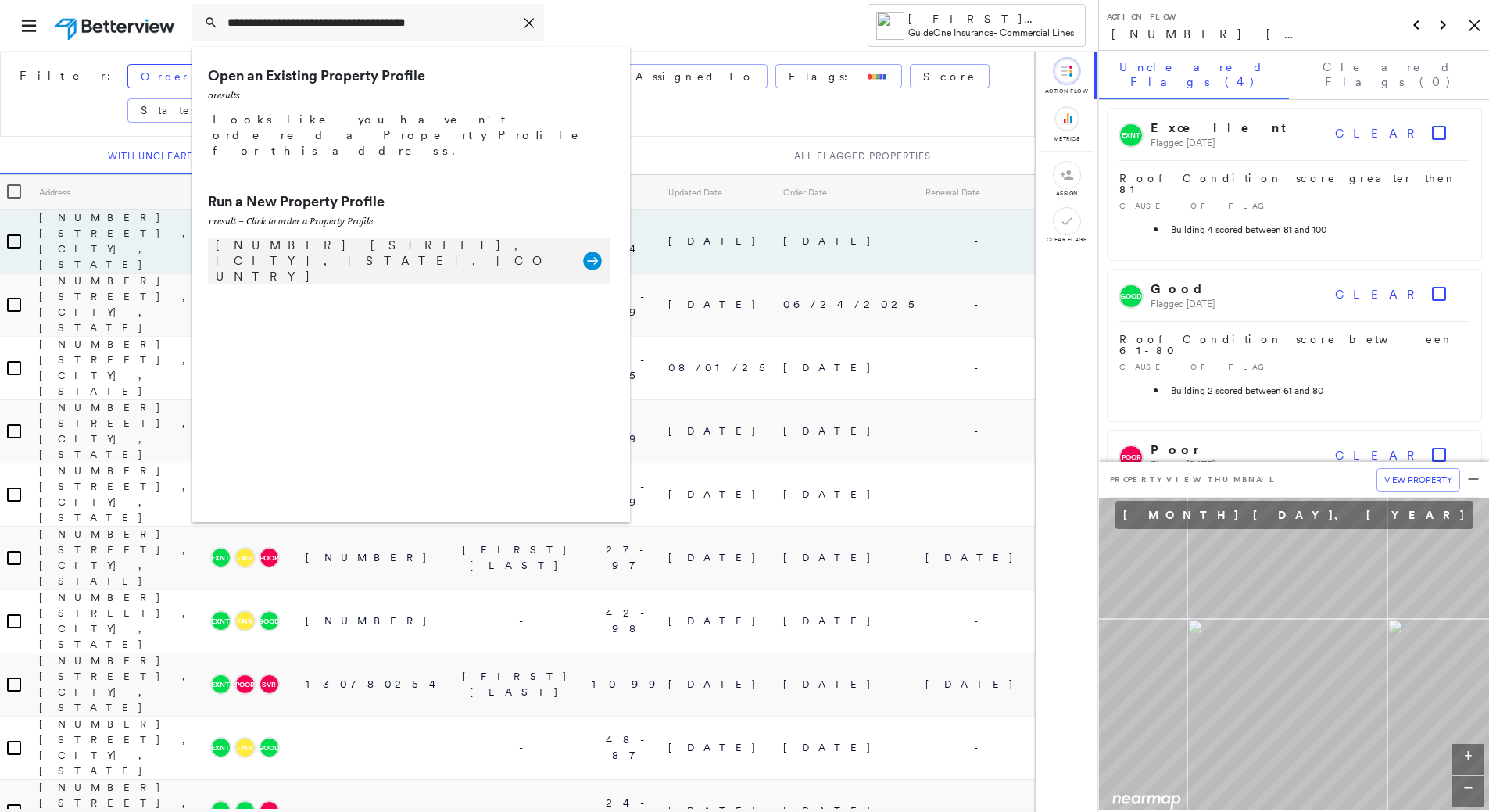 click 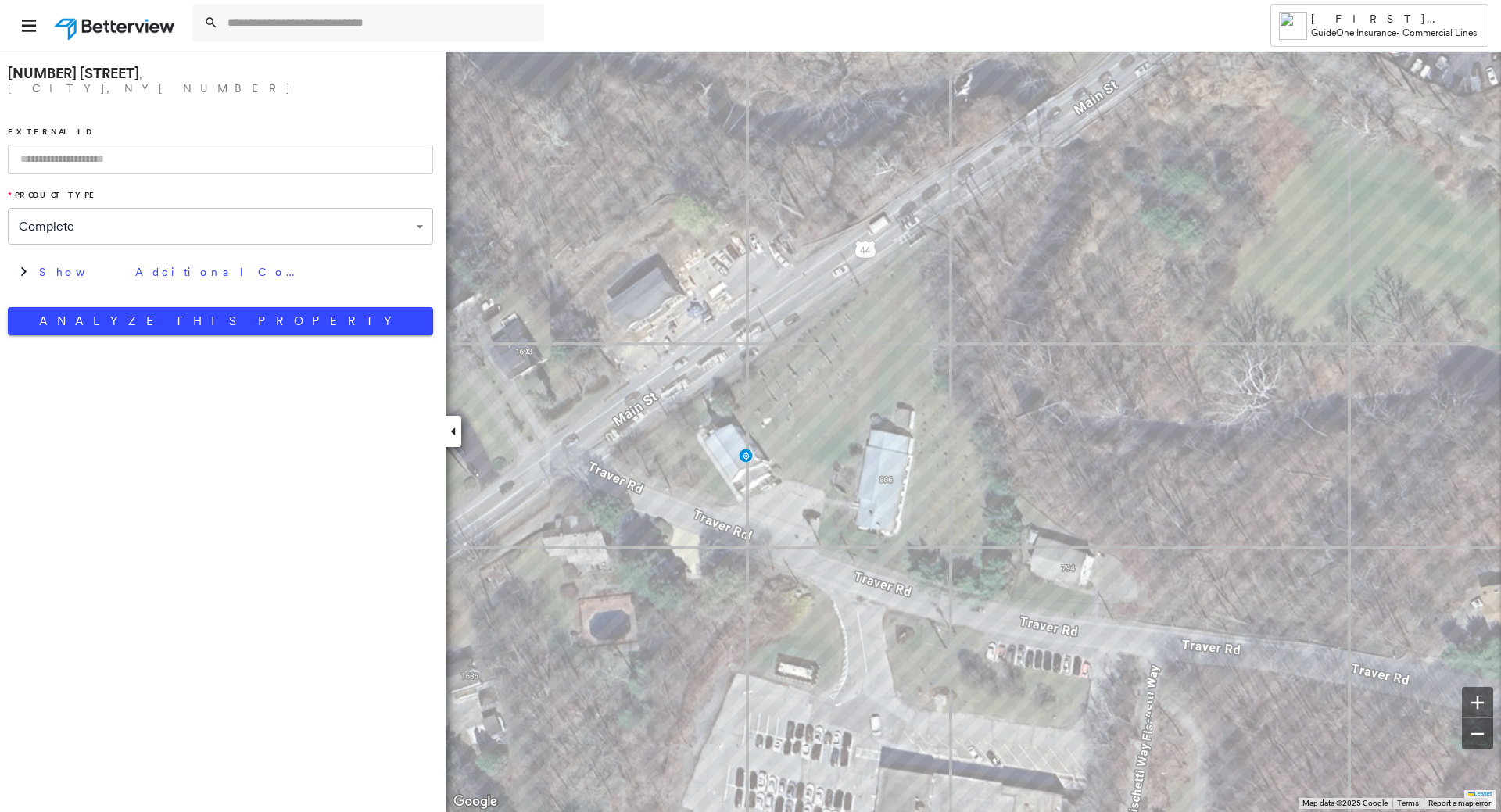 click at bounding box center (116, 25) 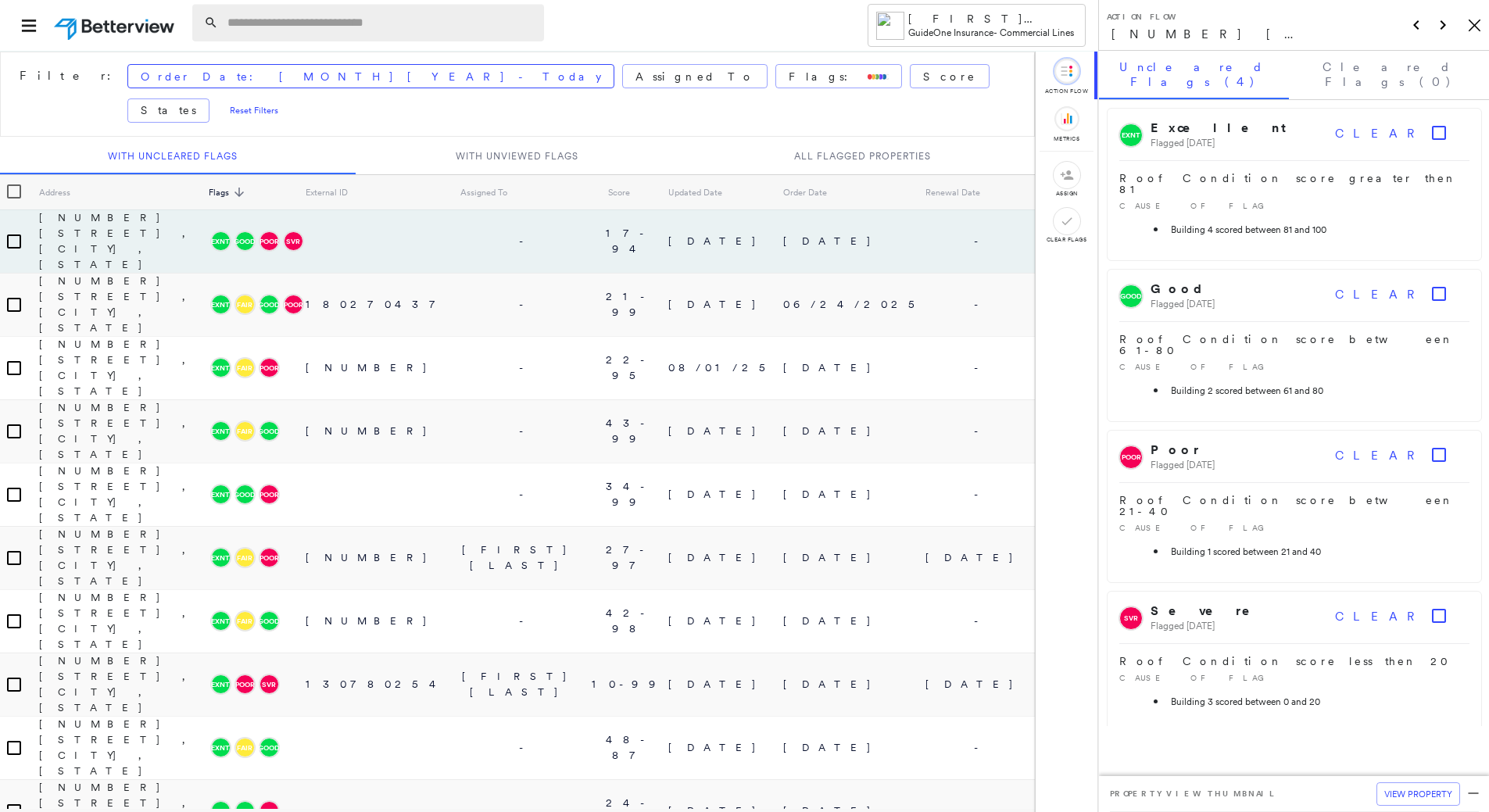click at bounding box center (381, 23) 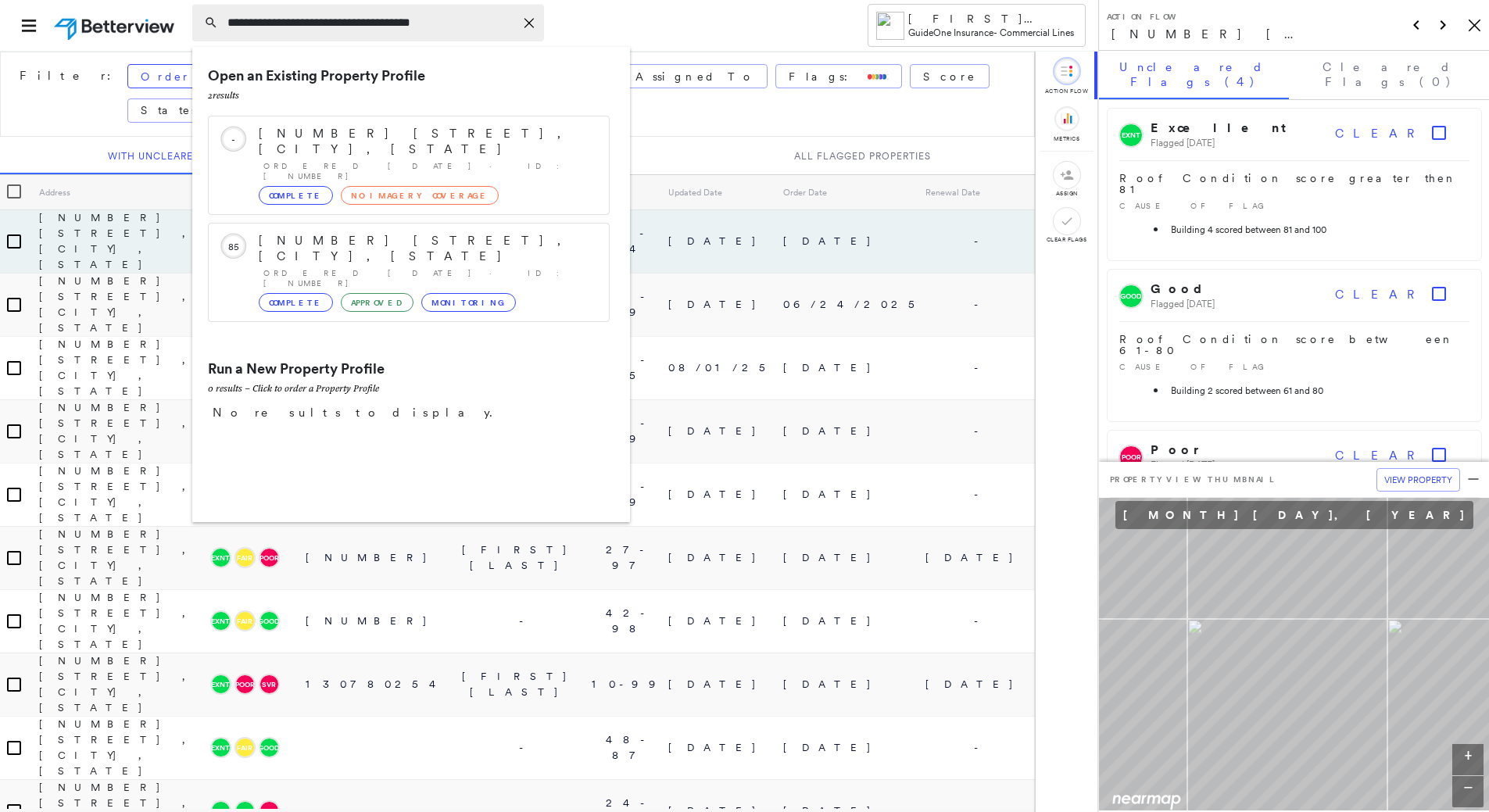type on "**********" 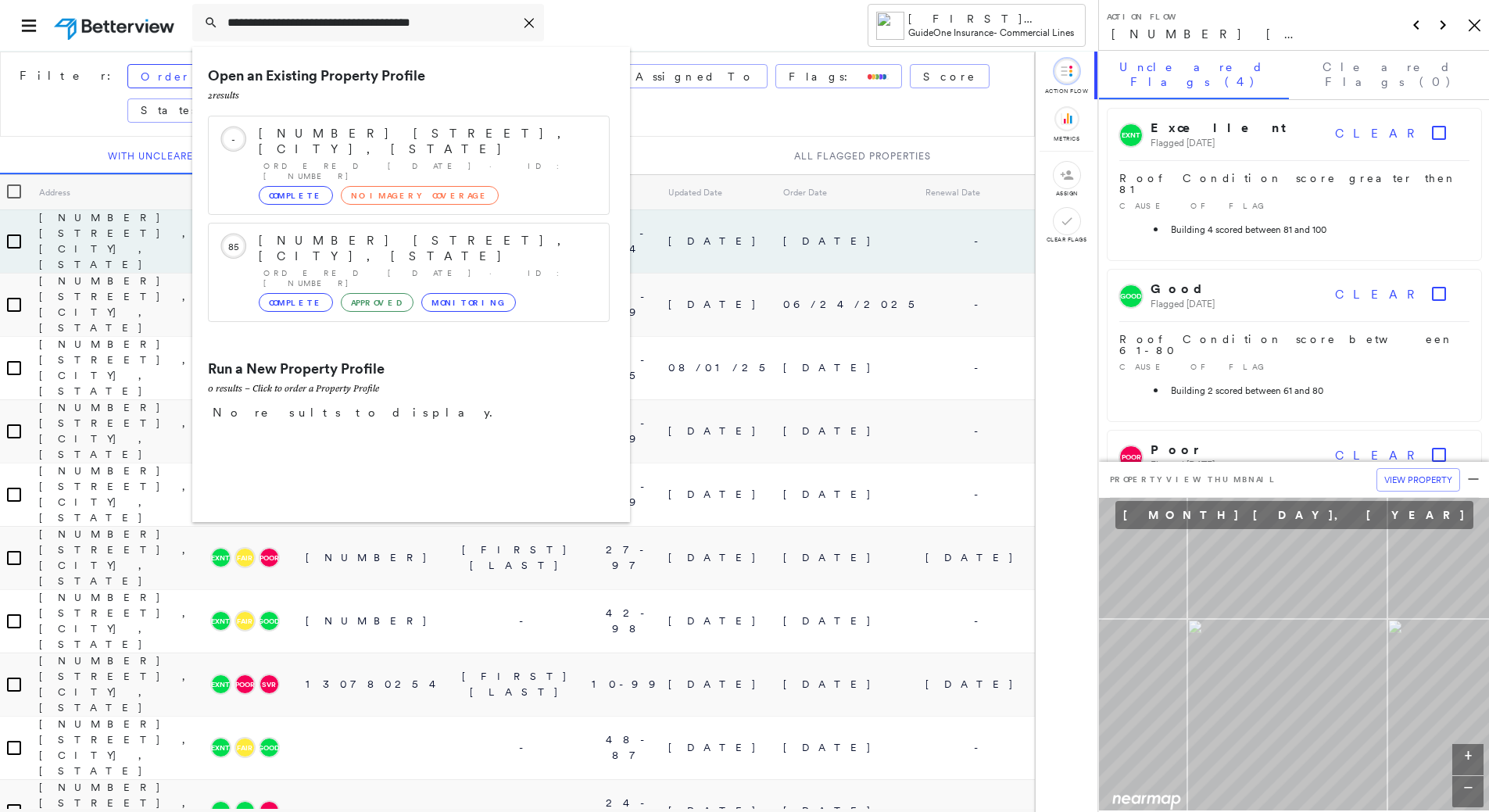 click at bounding box center [116, 25] 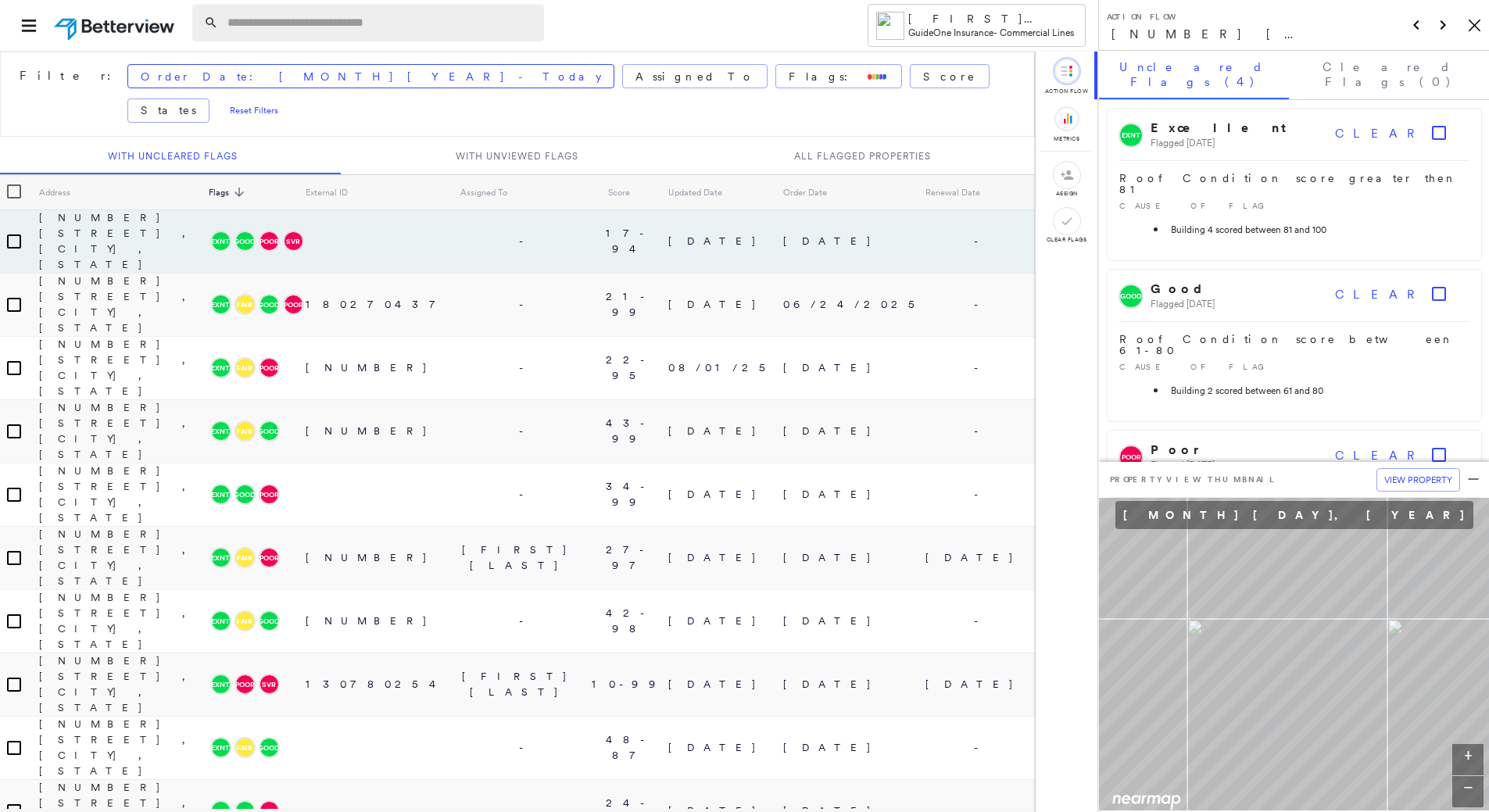 click at bounding box center [381, 23] 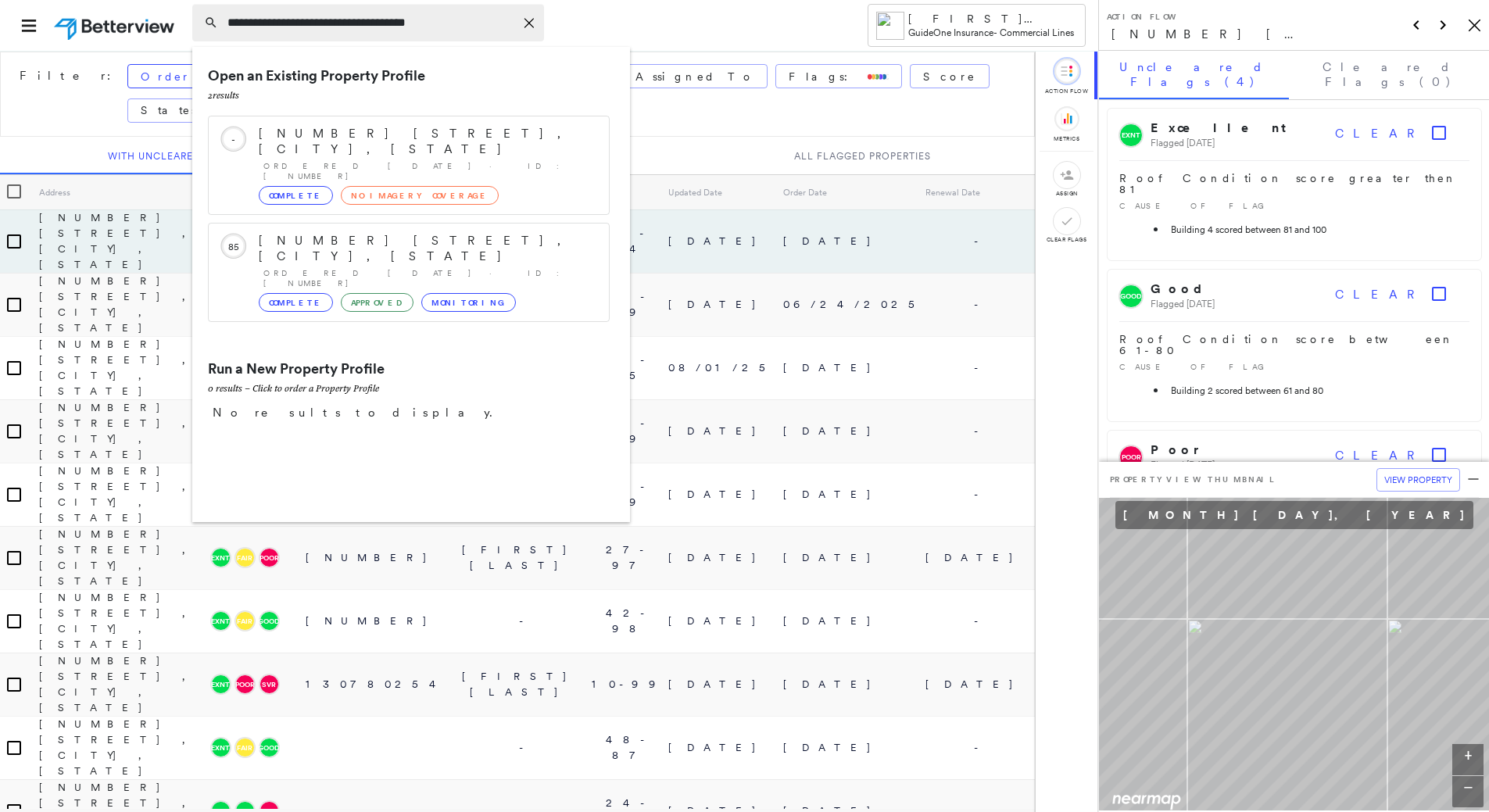 click on "**********" at bounding box center (370, 23) 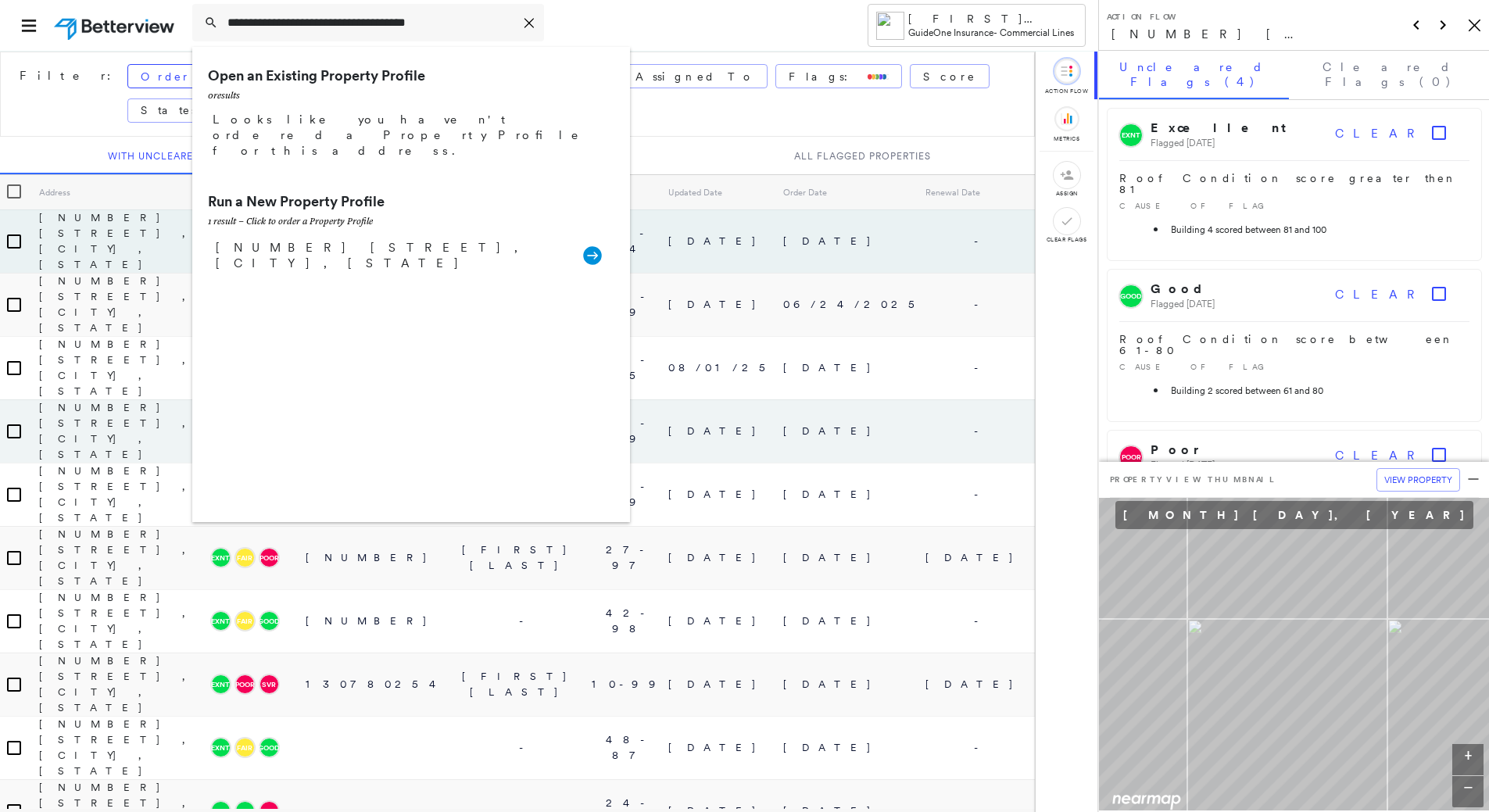 click on "10307  Seatonville Rd, Louisville, KY 40291 EXNT Good Poor SVR - 17-94 07/24/25 07/24/2025 - 7707 36th Avenue Northwest, Marysville, WA 98271 EXNT Fair Good Poor 180270437 - 21-99 07/26/25 06/24/2025 - 5770 U.S. 190, Point Blank, TX 77364 EXNT Fair Poor 006223038 - 22-95 08/01/25 08/01/2025 - 437 Avenue D, Poteet, TX 78065 EXNT Fair Good 006222966 - 43-99 07/31/25 07/31/2025 - 79 S Horton St, Pittsboro, NC 27312 EXNT Good Poor - 34-99 07/30/25 07/30/2025 - 1325 Shoal Creek Church Rd, Lavonia, GA 30553-3857 EXNT Fair Poor 182202876 Caela Gilliam 27-97 07/28/25 07/28/2025 08/31/26 303 N Main St, Graham, NC 27253 EXNT Fair Good 115755042 - 42-98 07/25/25 07/25/2025 - 3015 S Broad St, Scottsboro, AL 35769-7516 EXNT Poor SVR 130780254 Kimberly Mouw 10-99 07/23/25 07/23/2025 08/19/26 1701 N Narragansett Ave, Chicago, IL 60639 EXNT Fair Good - 48-87 07/22/25 07/22/2025 - 155 N Farview Ave, Paramus, NJ 07652 EXNT Good Poor - 24-97 07/22/25 07/22/2025 - 1139 Gembler Rd, San Antonio, TX 78219-3200 EXNT Fair Good 51-96" at bounding box center (517, 2092) 